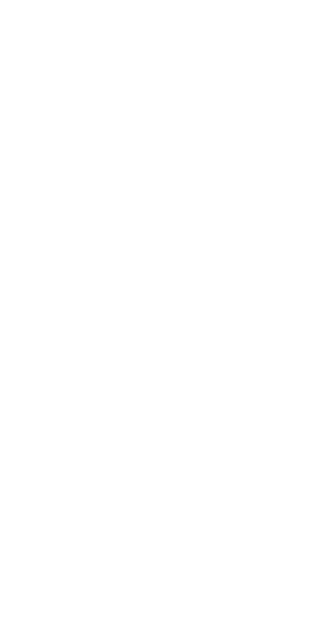 scroll, scrollTop: 0, scrollLeft: 0, axis: both 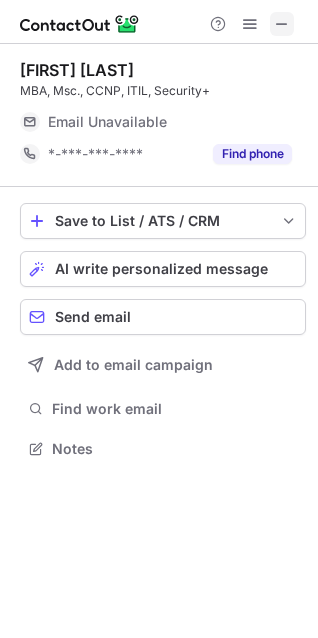 click at bounding box center [282, 24] 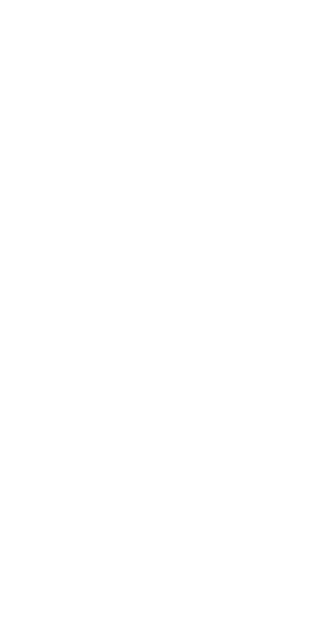 scroll, scrollTop: 0, scrollLeft: 0, axis: both 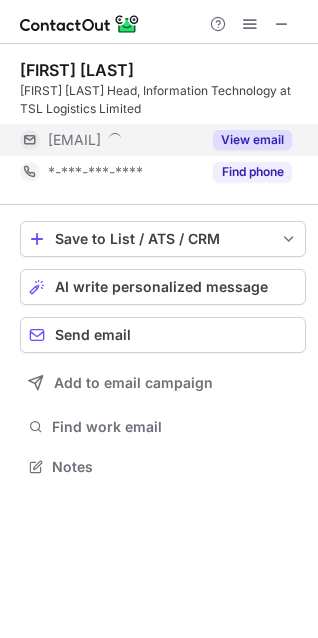 click on "View email" at bounding box center (252, 140) 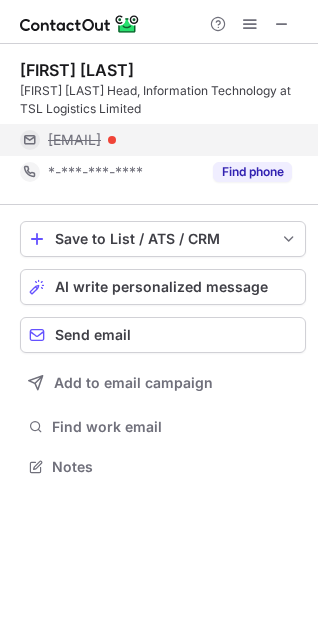 click on "oluwaseun@tsllogisticsltd.com" at bounding box center (170, 140) 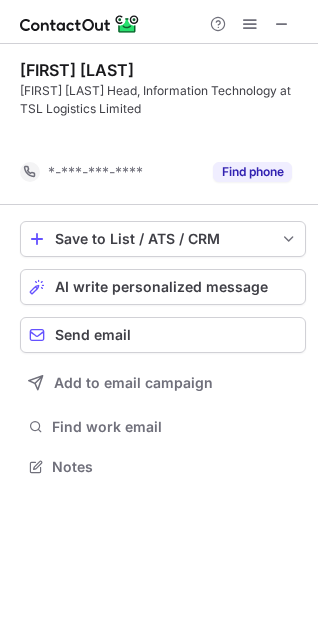 scroll, scrollTop: 420, scrollLeft: 318, axis: both 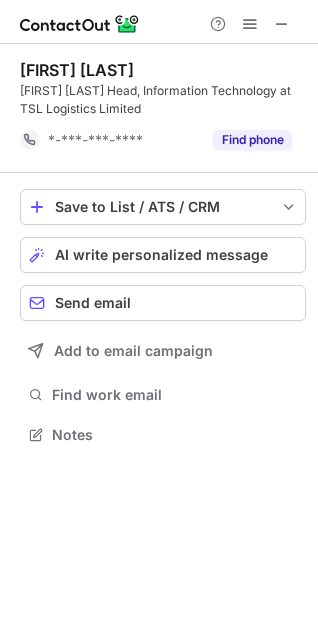 drag, startPoint x: 180, startPoint y: 68, endPoint x: 15, endPoint y: 74, distance: 165.10905 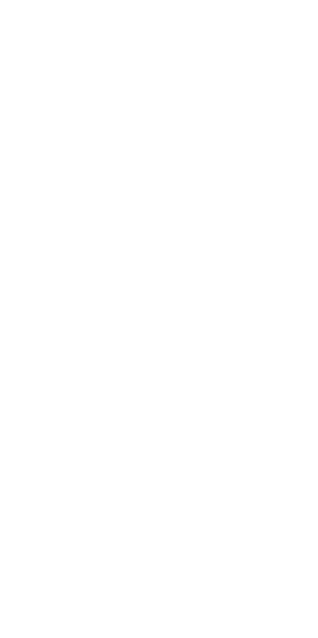 scroll, scrollTop: 0, scrollLeft: 0, axis: both 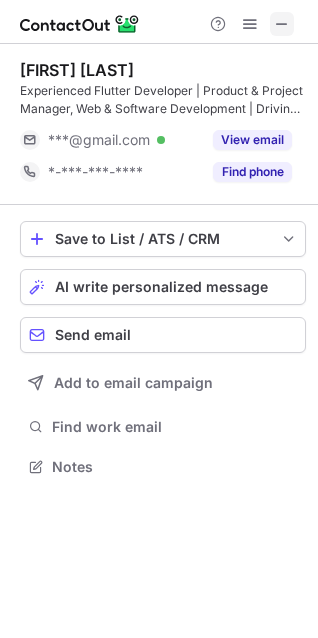click at bounding box center (282, 24) 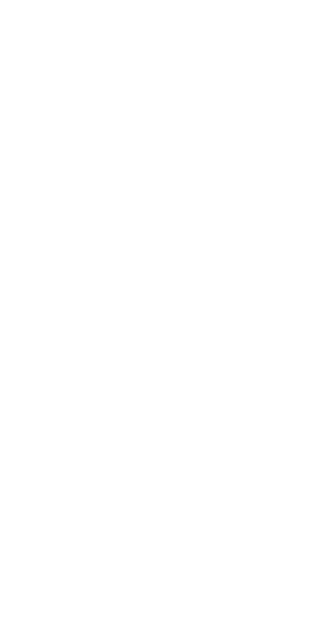 scroll, scrollTop: 0, scrollLeft: 0, axis: both 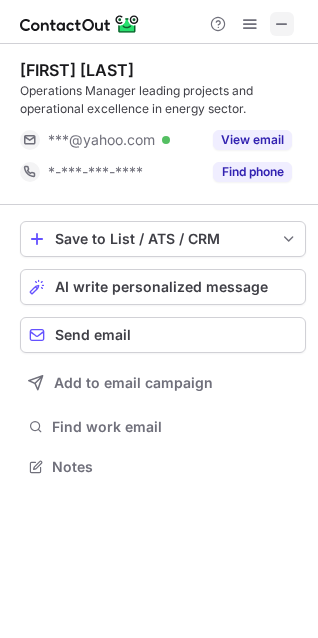click at bounding box center (282, 24) 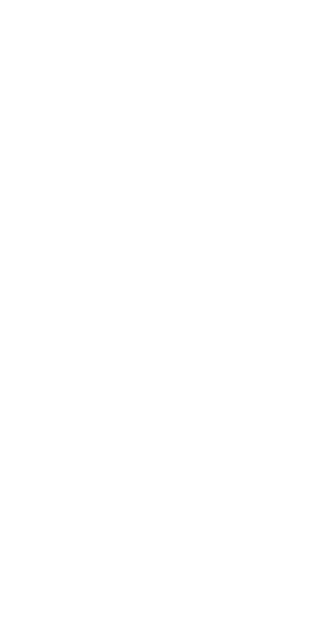scroll, scrollTop: 0, scrollLeft: 0, axis: both 